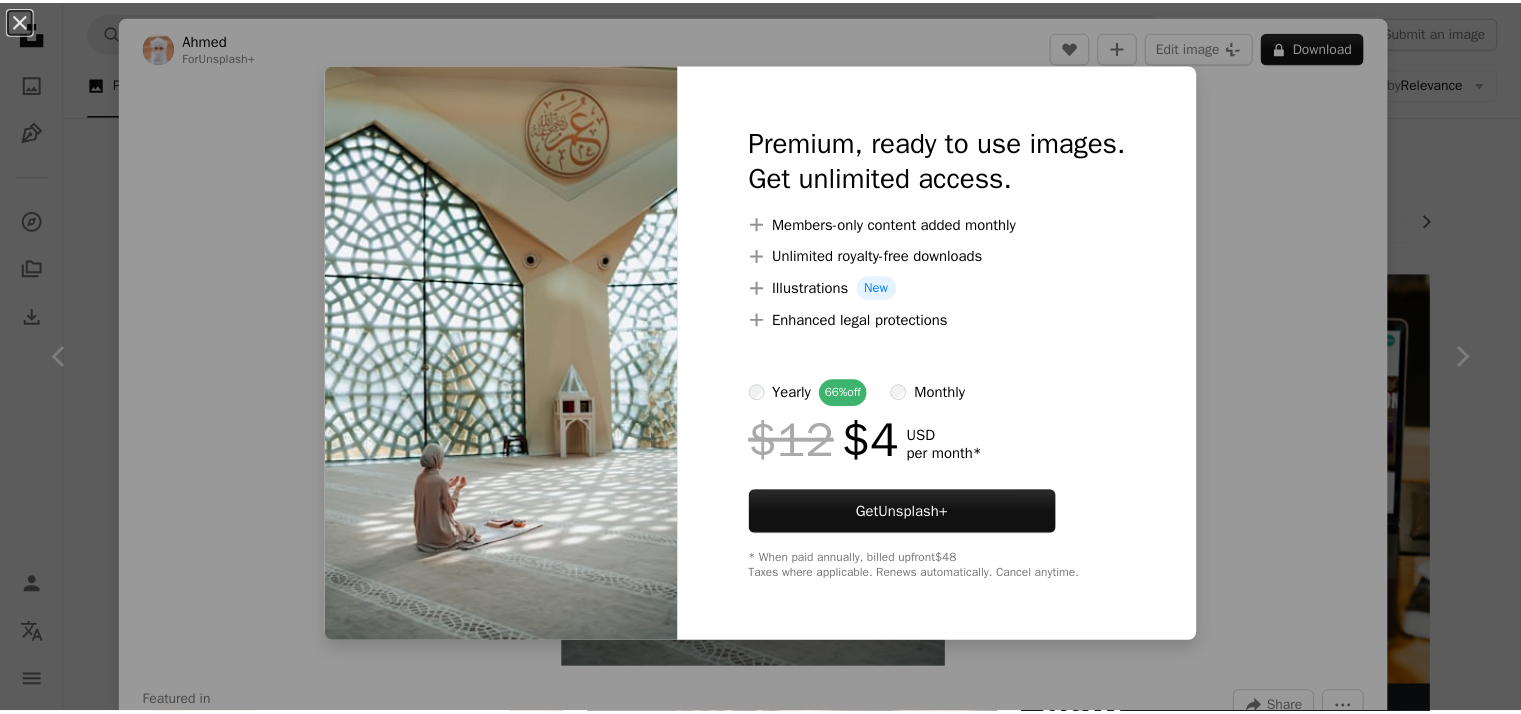 scroll, scrollTop: 1948, scrollLeft: 0, axis: vertical 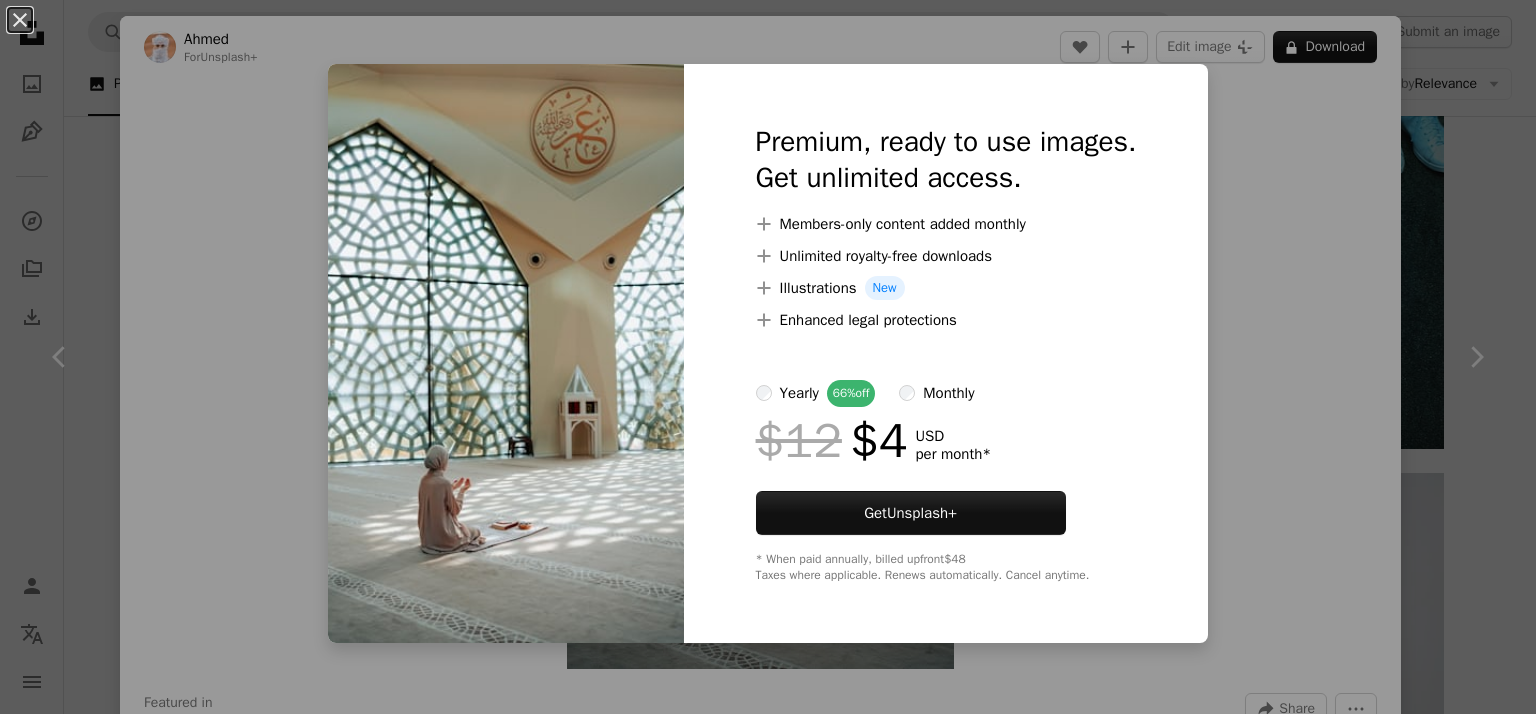 click on "An X shape Premium, ready to use images. Get unlimited access. A plus sign Members-only content added monthly A plus sign Unlimited royalty-free downloads A plus sign Illustrations  New A plus sign Enhanced legal protections yearly 66%  off monthly $12   $4 USD per month * Get  Unsplash+ * When paid annually, billed upfront  $48 Taxes where applicable. Renews automatically. Cancel anytime." at bounding box center (768, 357) 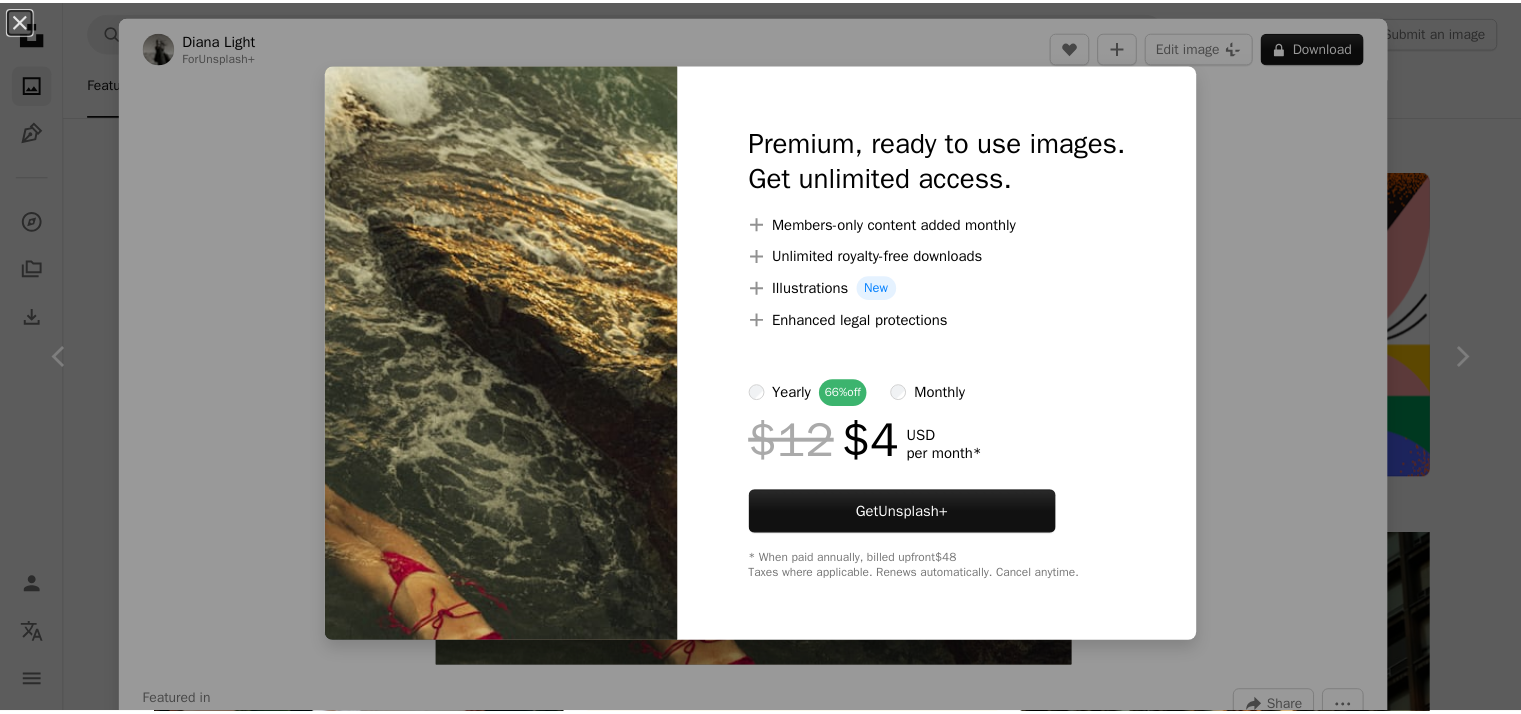 scroll, scrollTop: 1501, scrollLeft: 0, axis: vertical 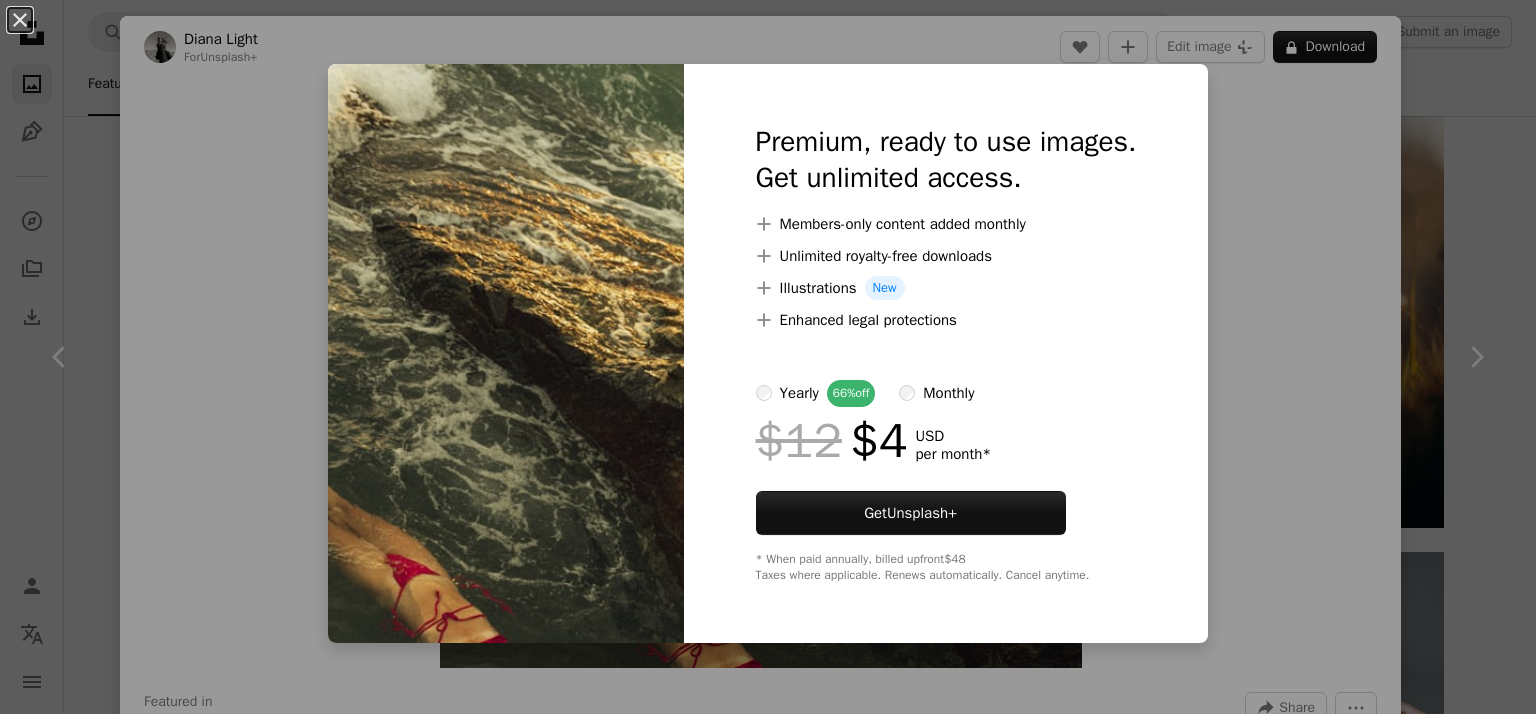 click on "An X shape Premium, ready to use images. Get unlimited access. A plus sign Members-only content added monthly A plus sign Unlimited royalty-free downloads A plus sign Illustrations  New A plus sign Enhanced legal protections yearly 66%  off monthly $12   $4 USD per month * Get  Unsplash+ * When paid annually, billed upfront  $48 Taxes where applicable. Renews automatically. Cancel anytime." at bounding box center (768, 357) 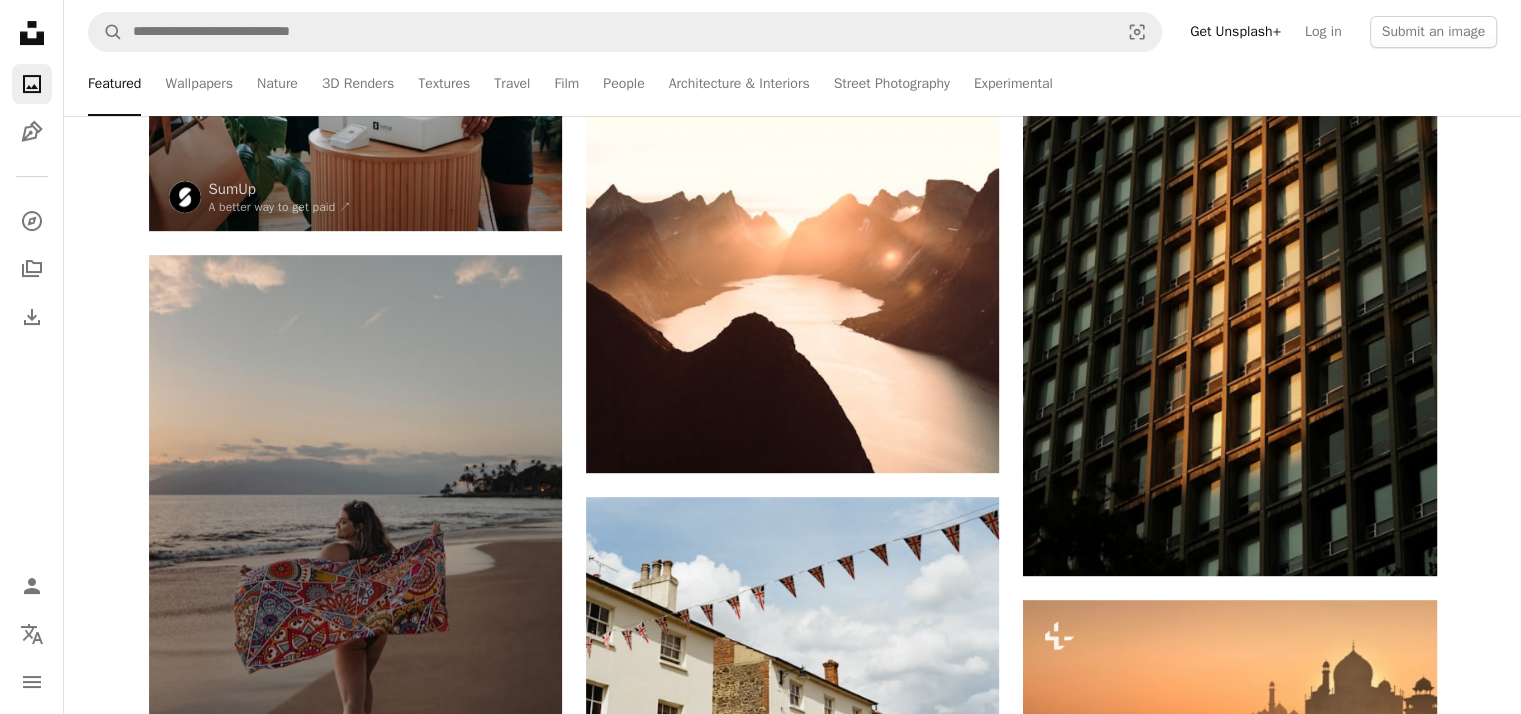 scroll, scrollTop: 437, scrollLeft: 0, axis: vertical 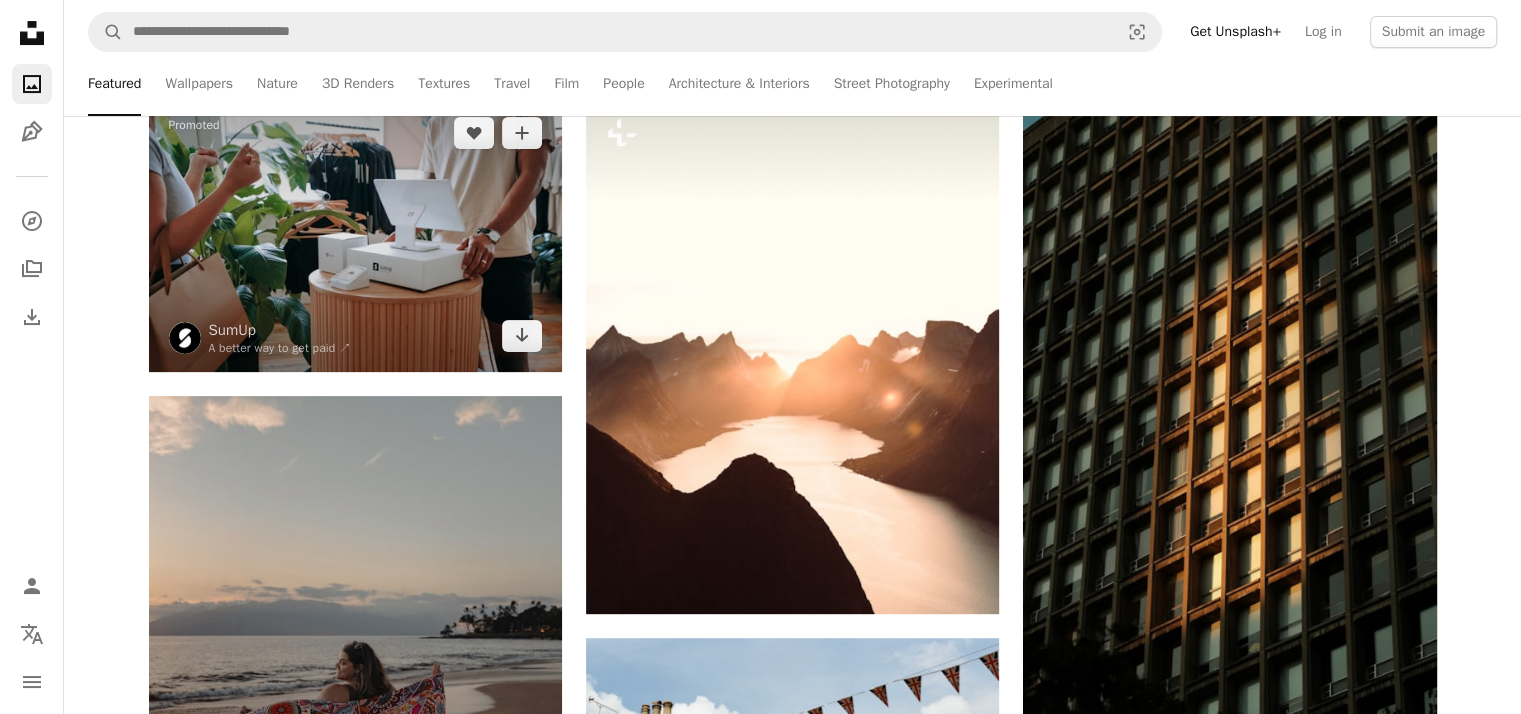 click at bounding box center [355, 234] 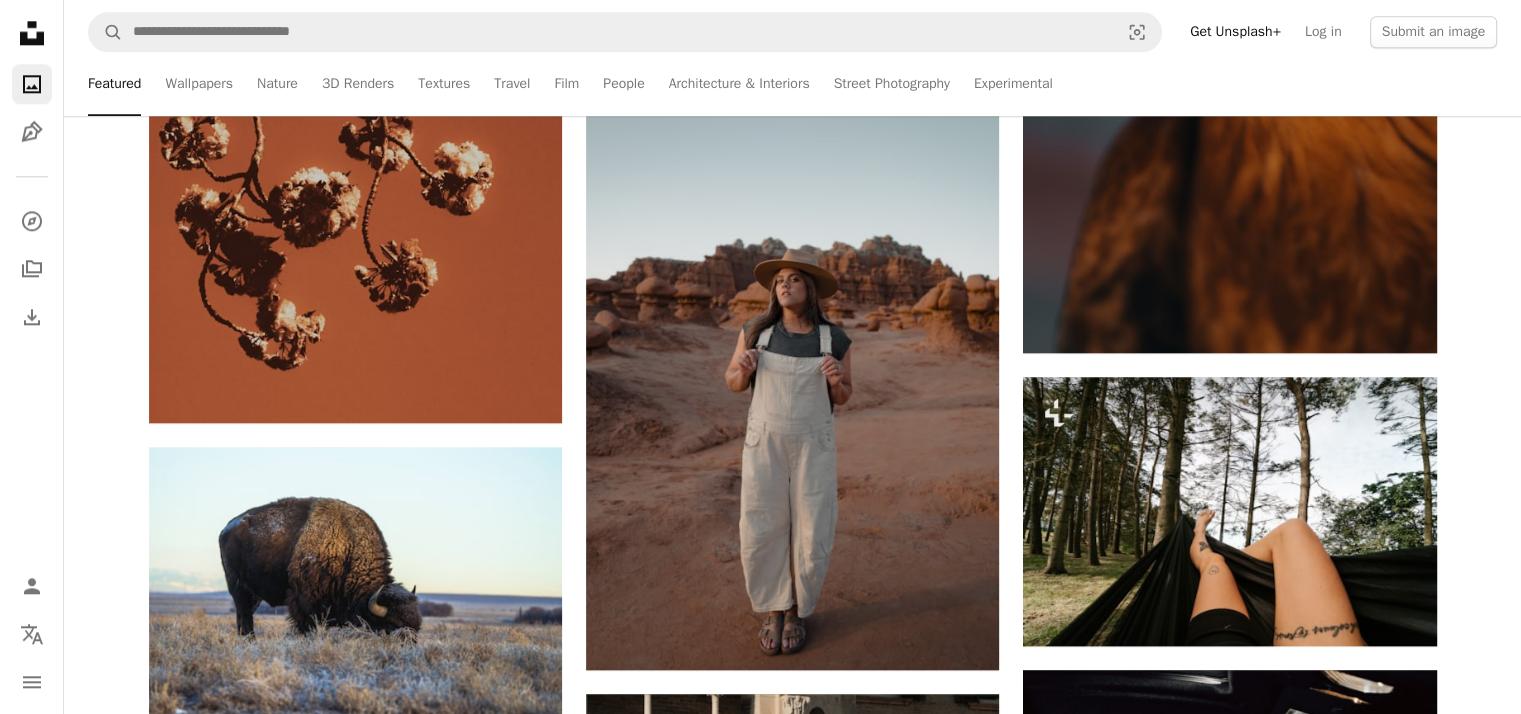 scroll, scrollTop: 0, scrollLeft: 0, axis: both 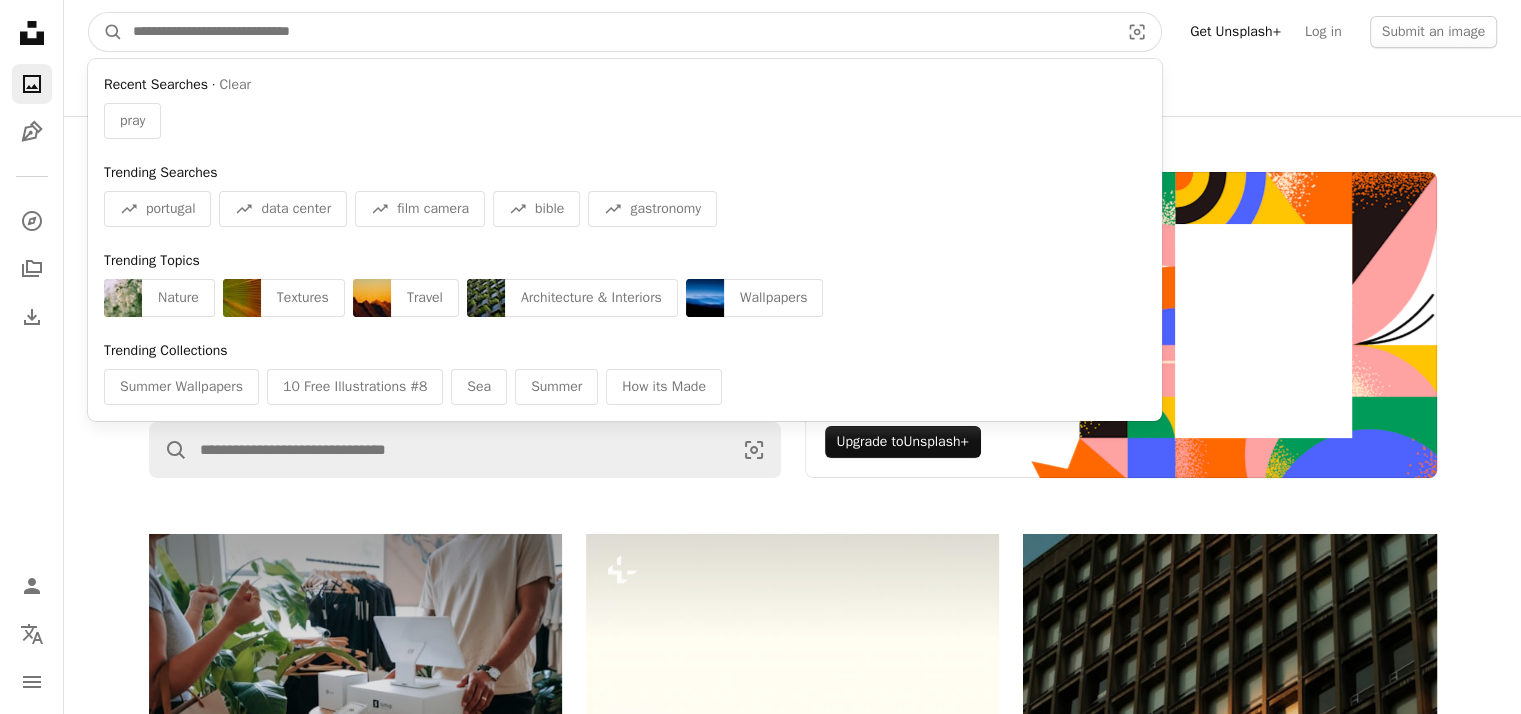 click at bounding box center (618, 32) 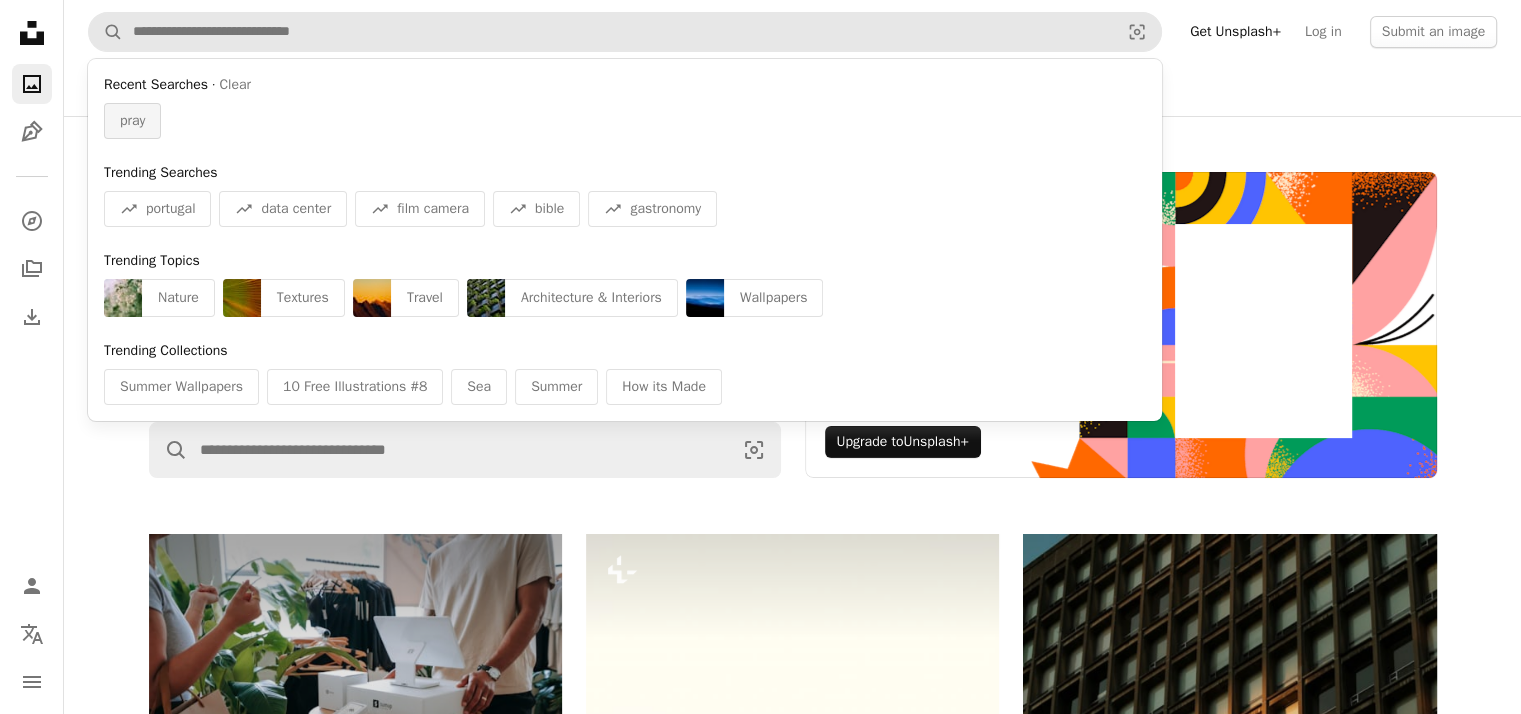 click on "pray" at bounding box center [132, 121] 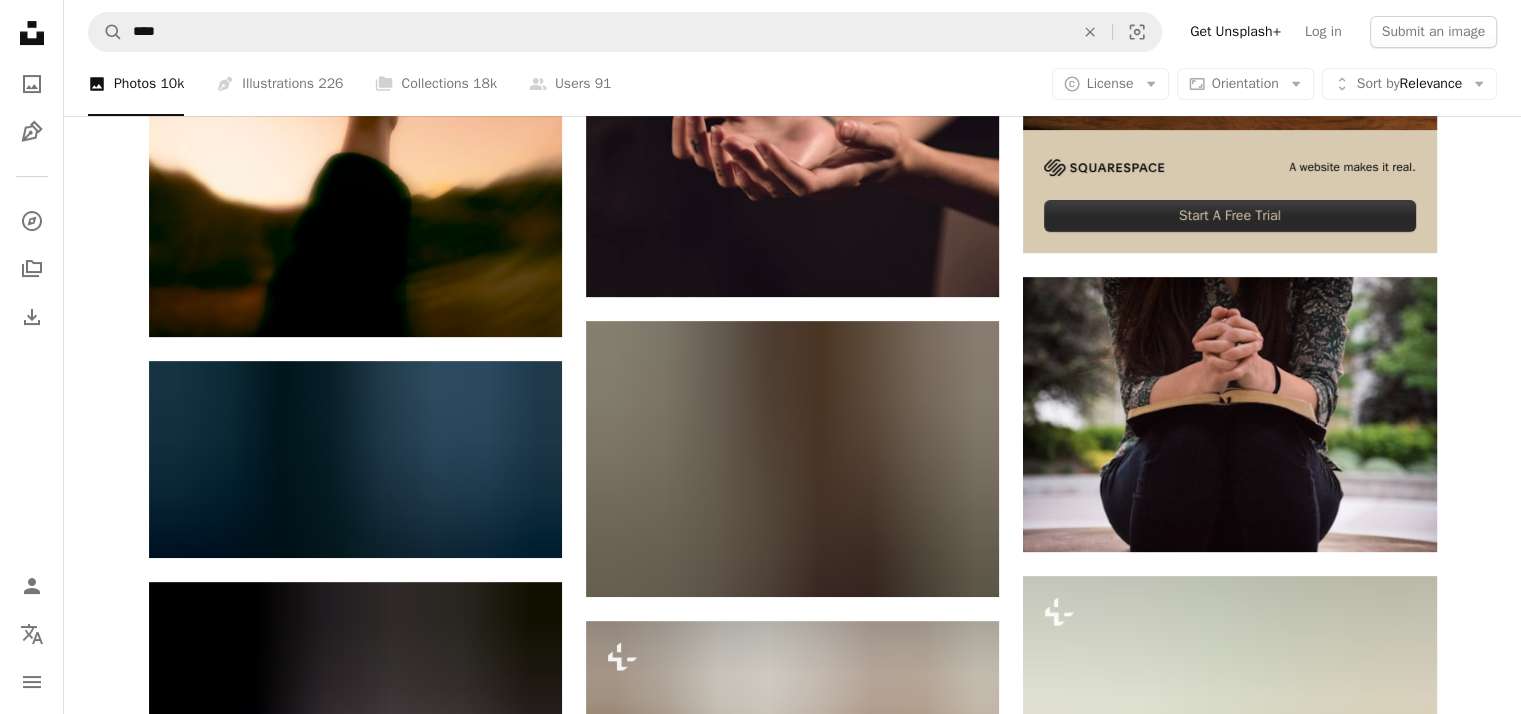 scroll, scrollTop: 594, scrollLeft: 0, axis: vertical 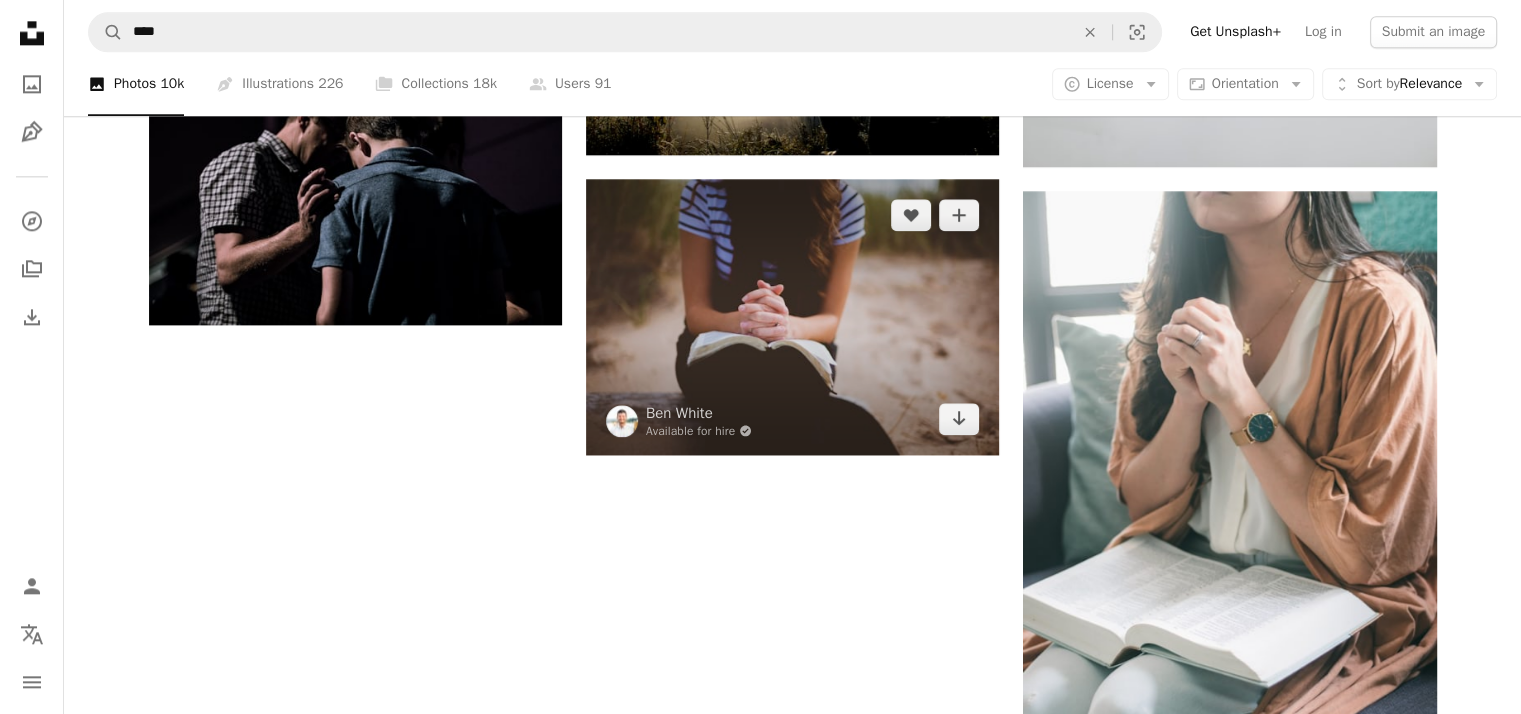 click at bounding box center [792, 317] 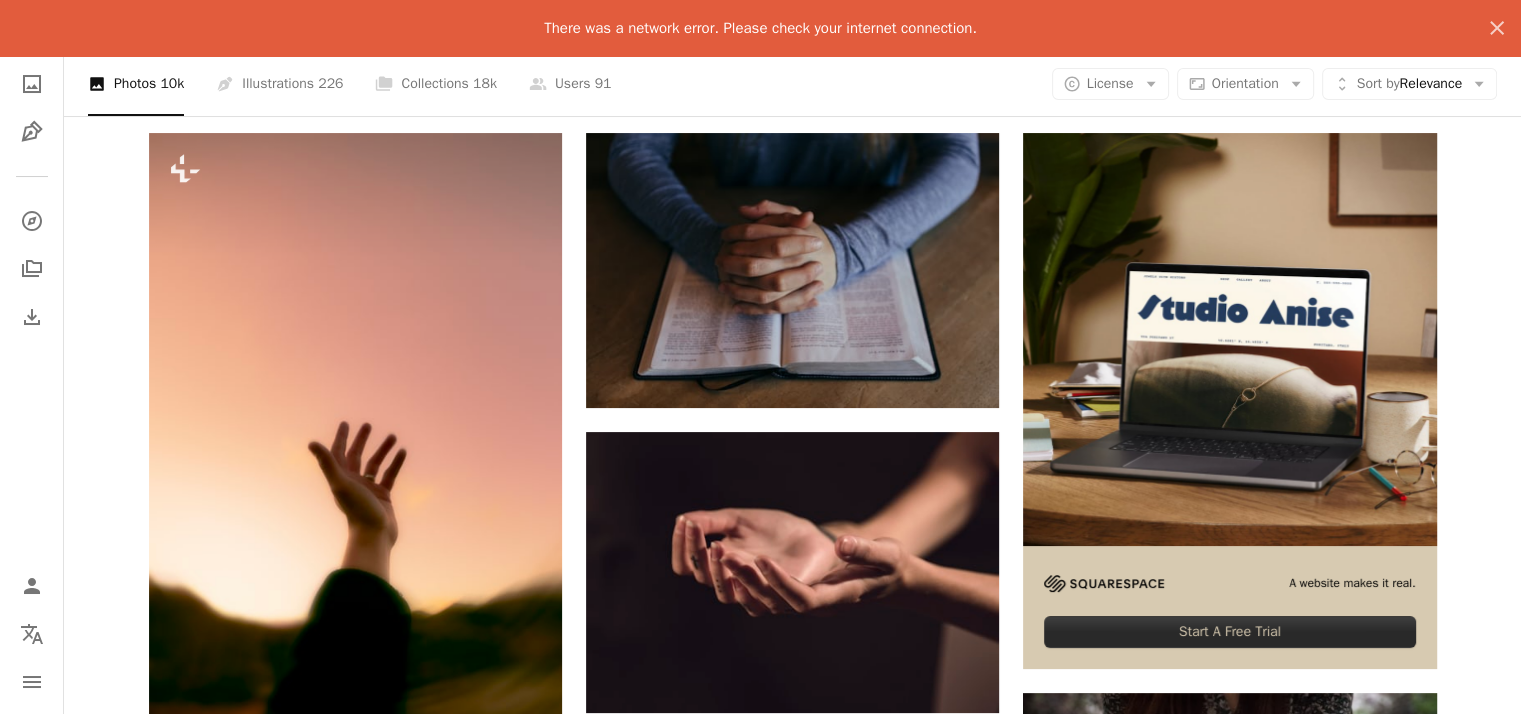 scroll, scrollTop: 0, scrollLeft: 0, axis: both 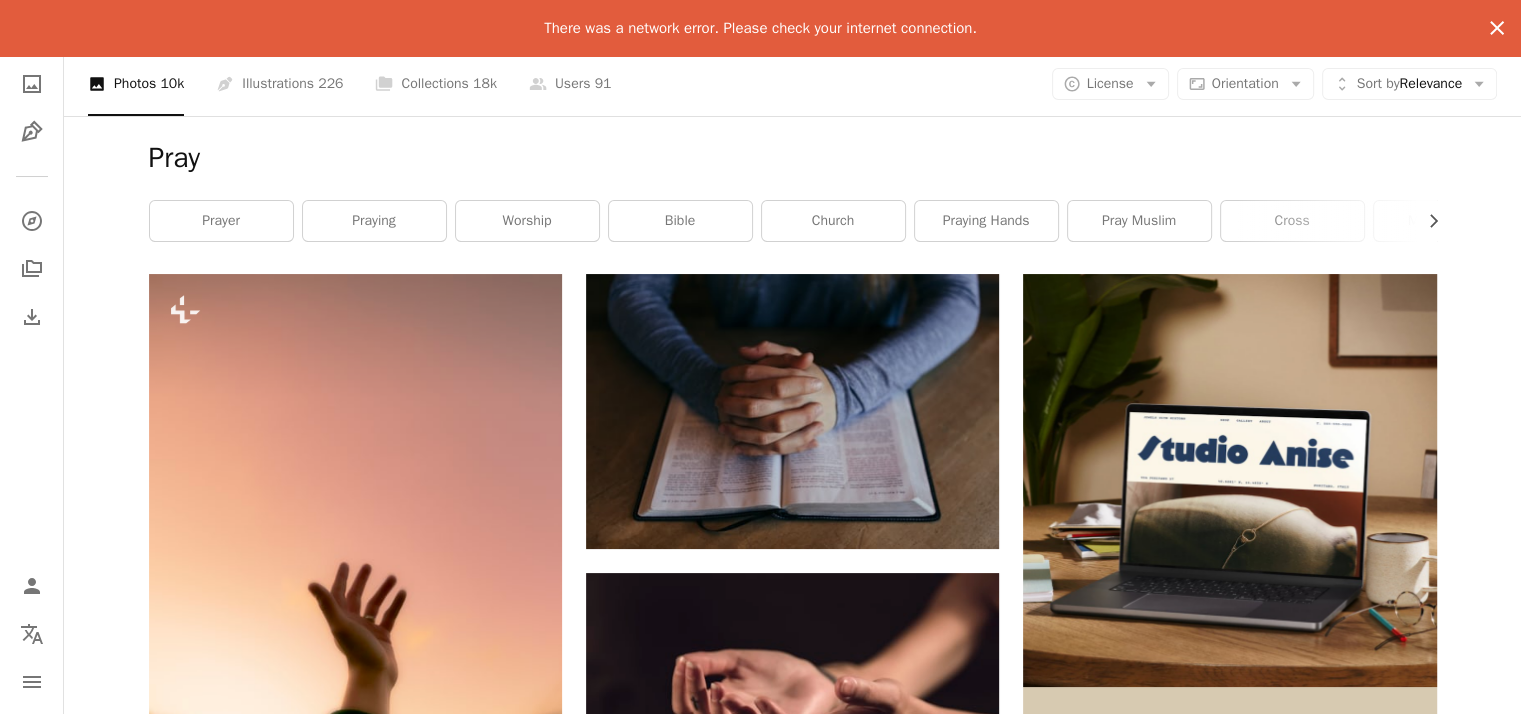 click 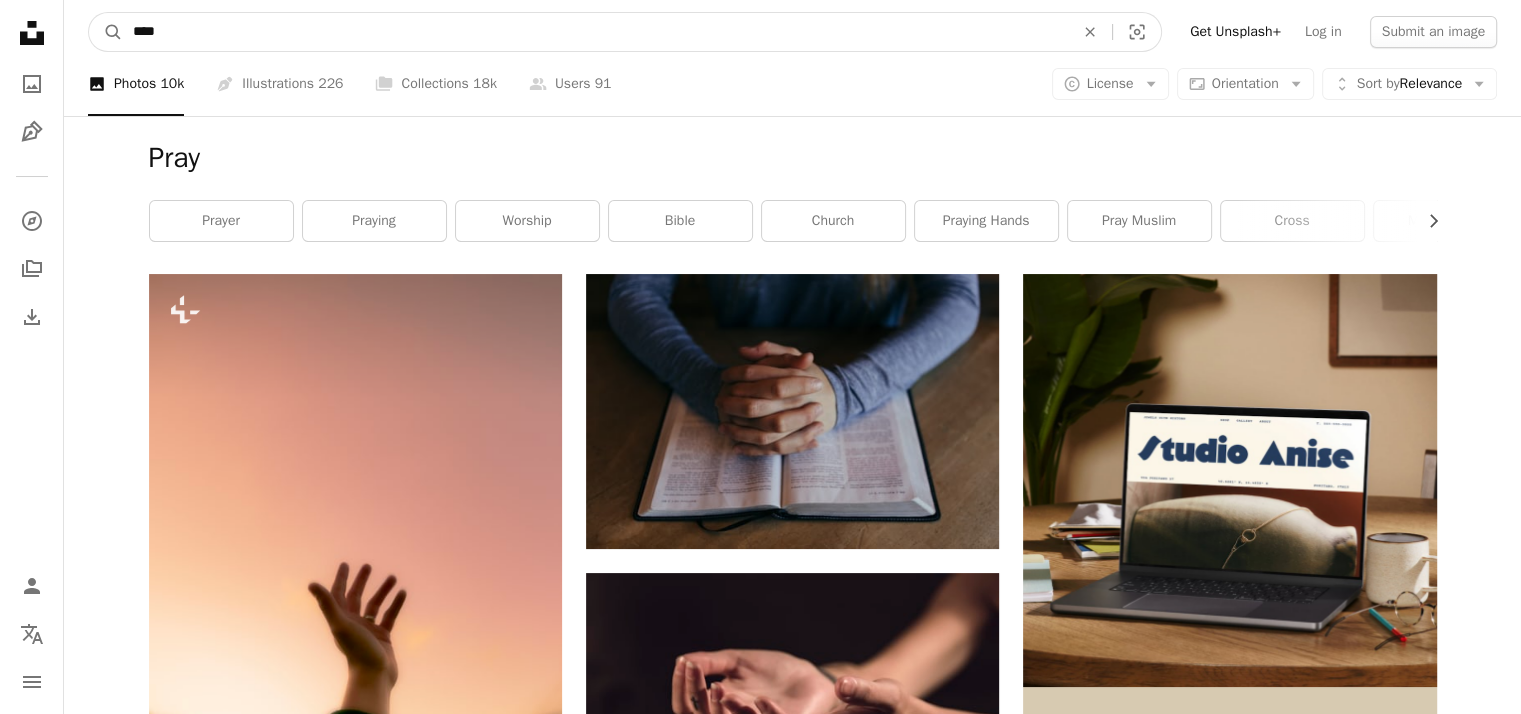 click on "****" at bounding box center [595, 32] 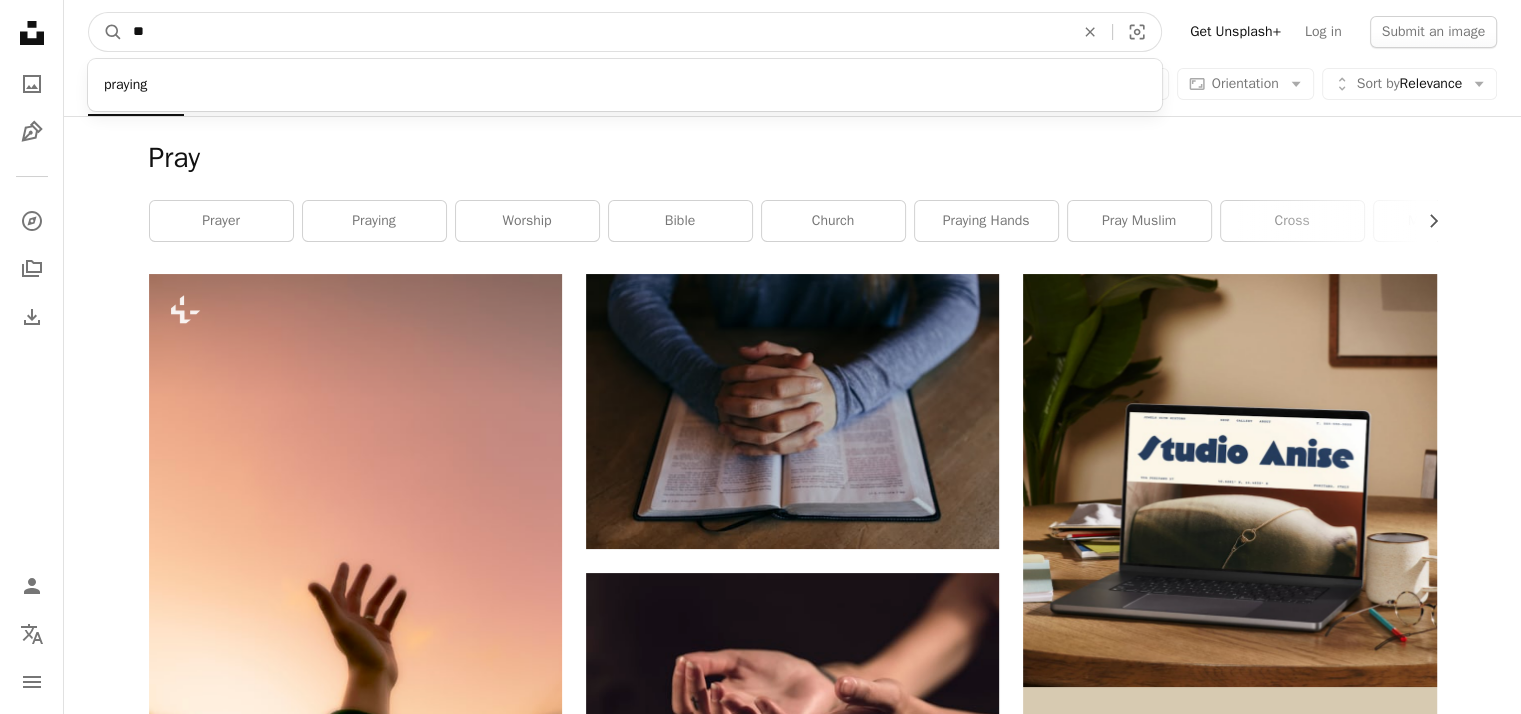 type on "*" 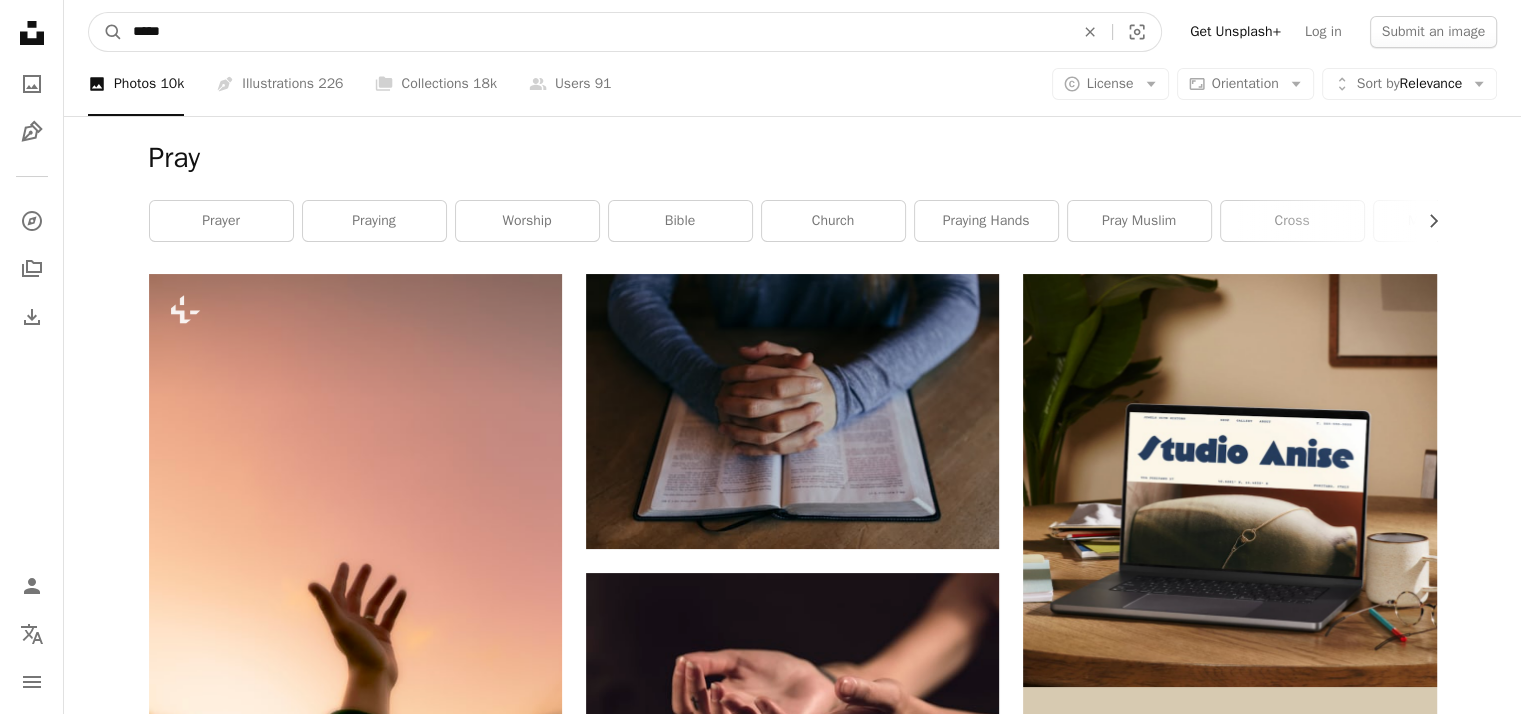 type on "*****" 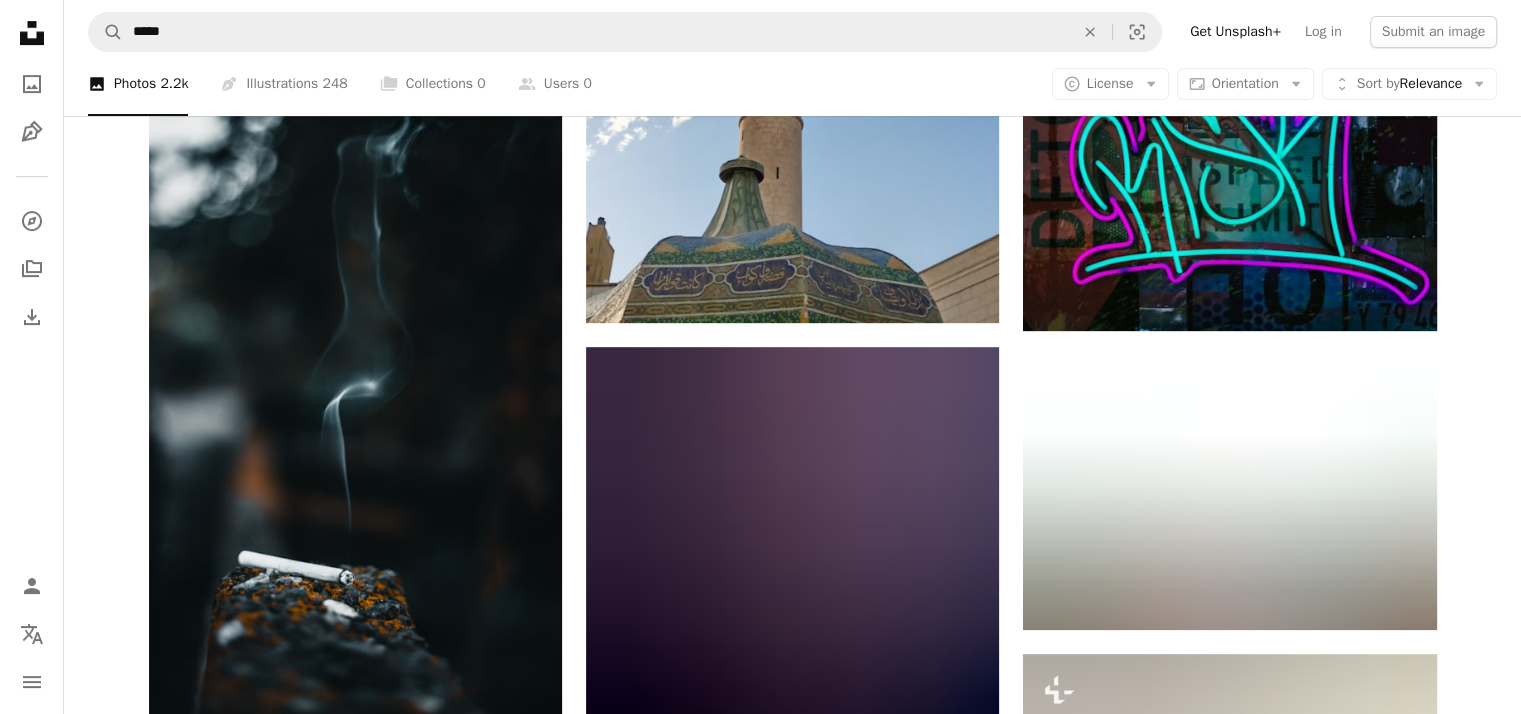 scroll, scrollTop: 0, scrollLeft: 0, axis: both 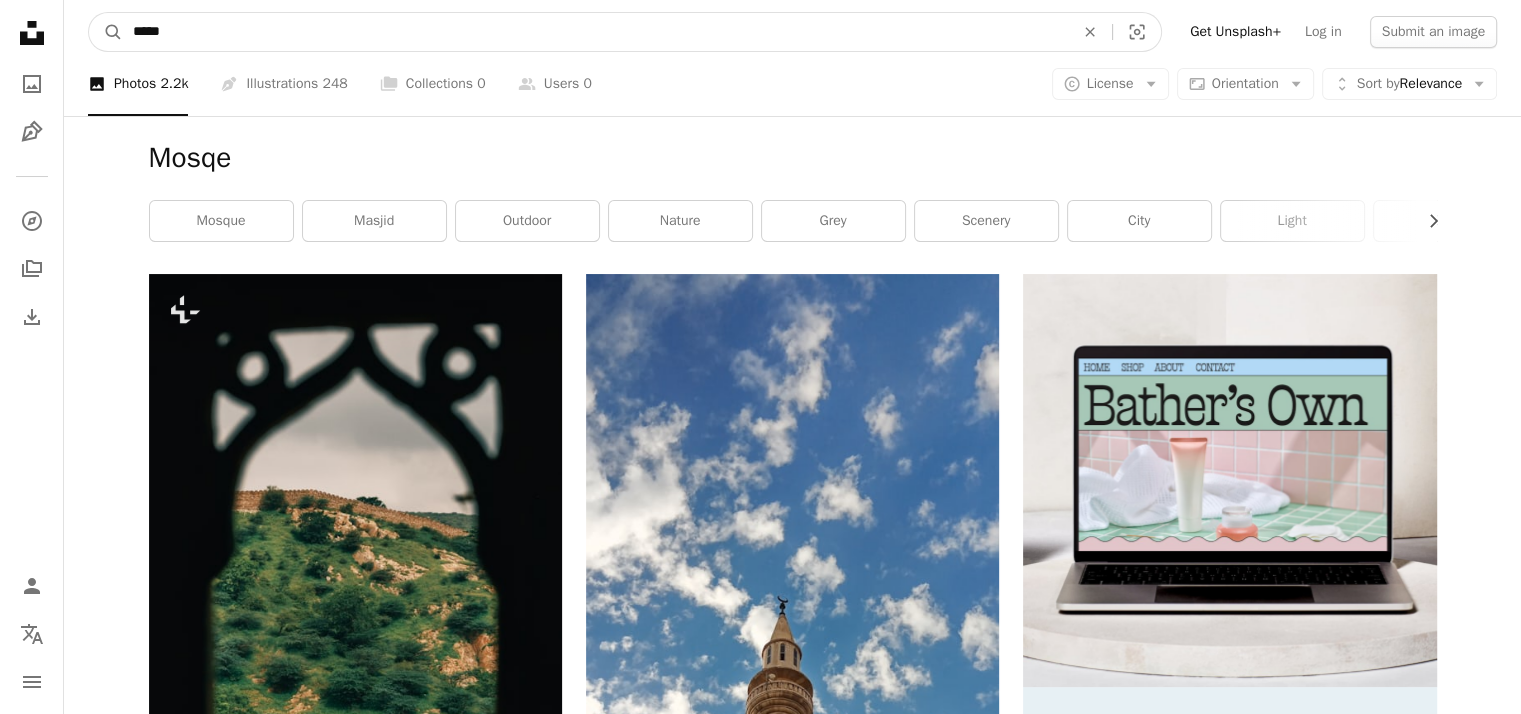 drag, startPoint x: 202, startPoint y: 31, endPoint x: 0, endPoint y: 19, distance: 202.35612 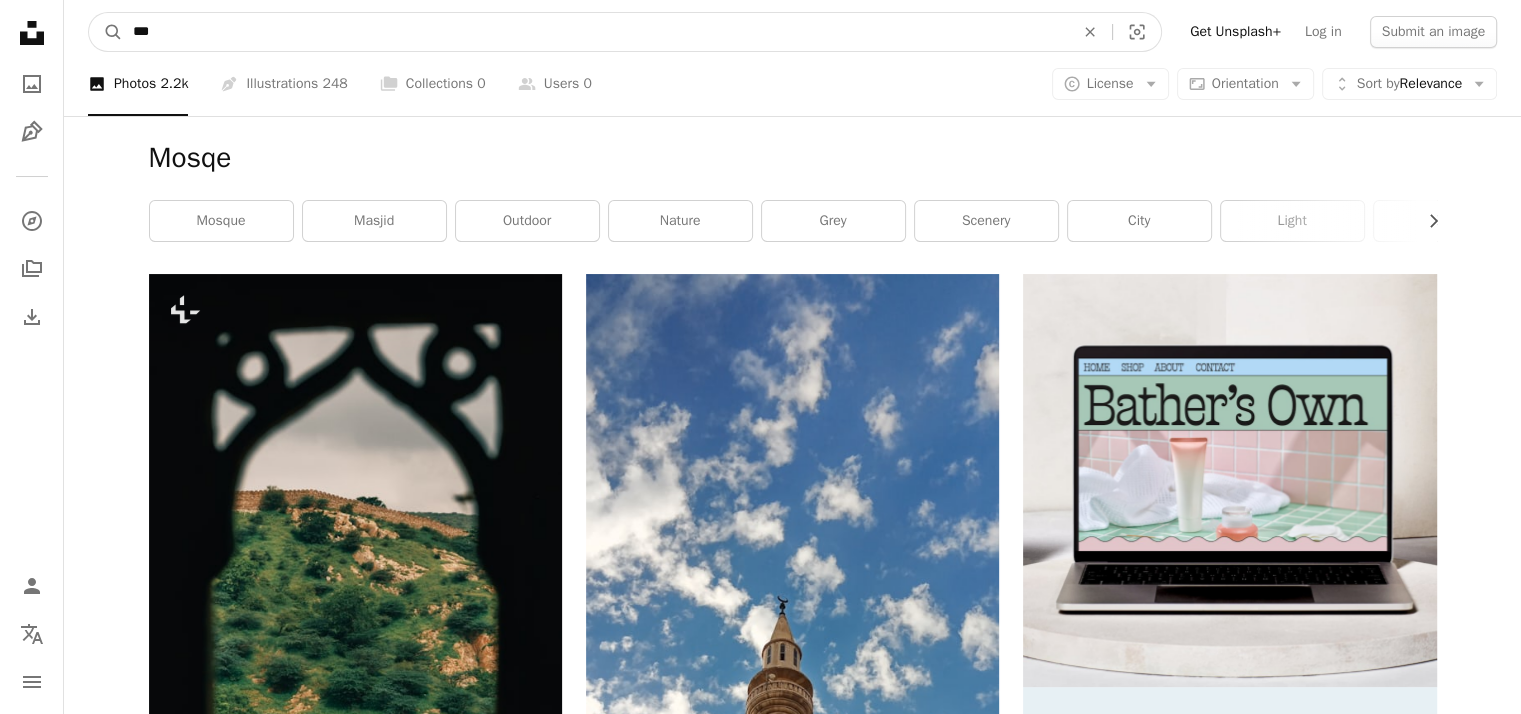 type on "****" 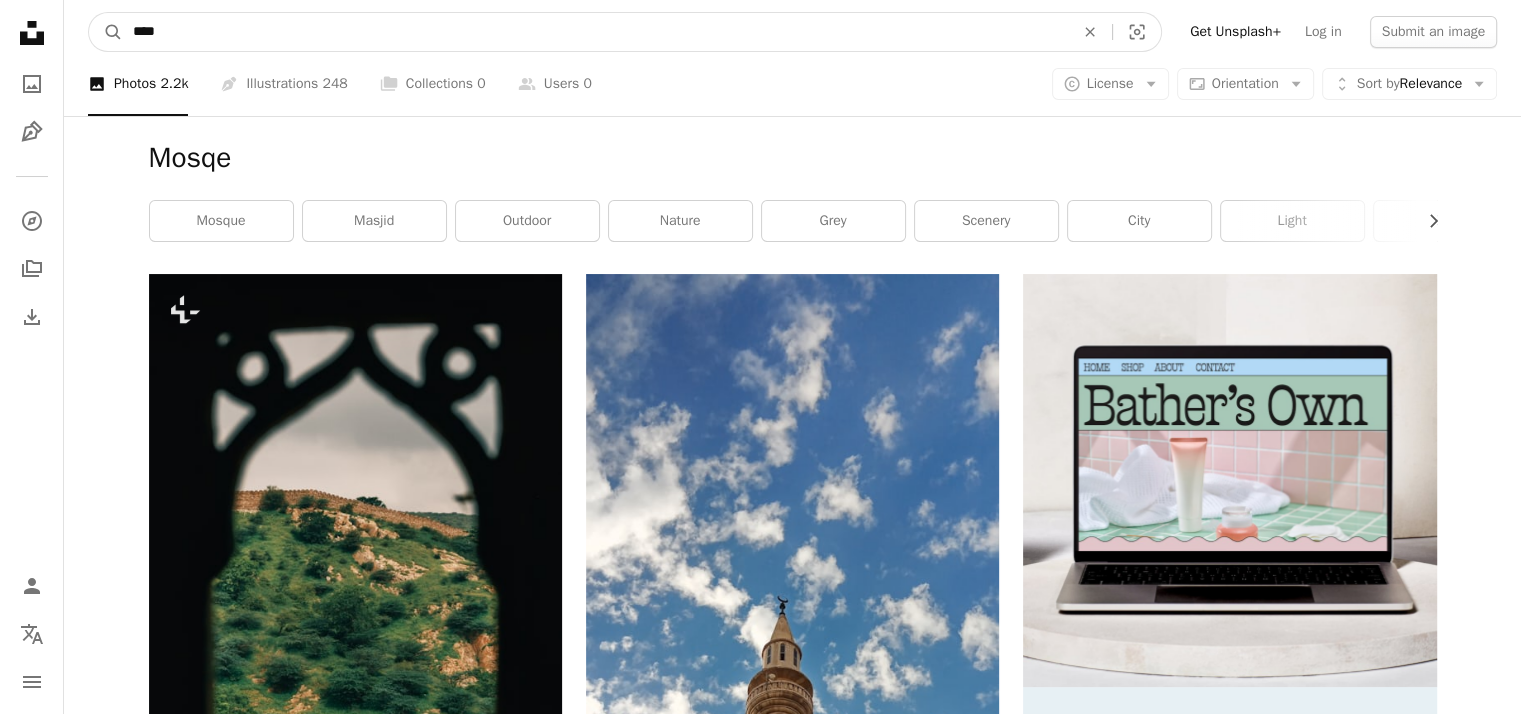 click on "A magnifying glass" at bounding box center [106, 32] 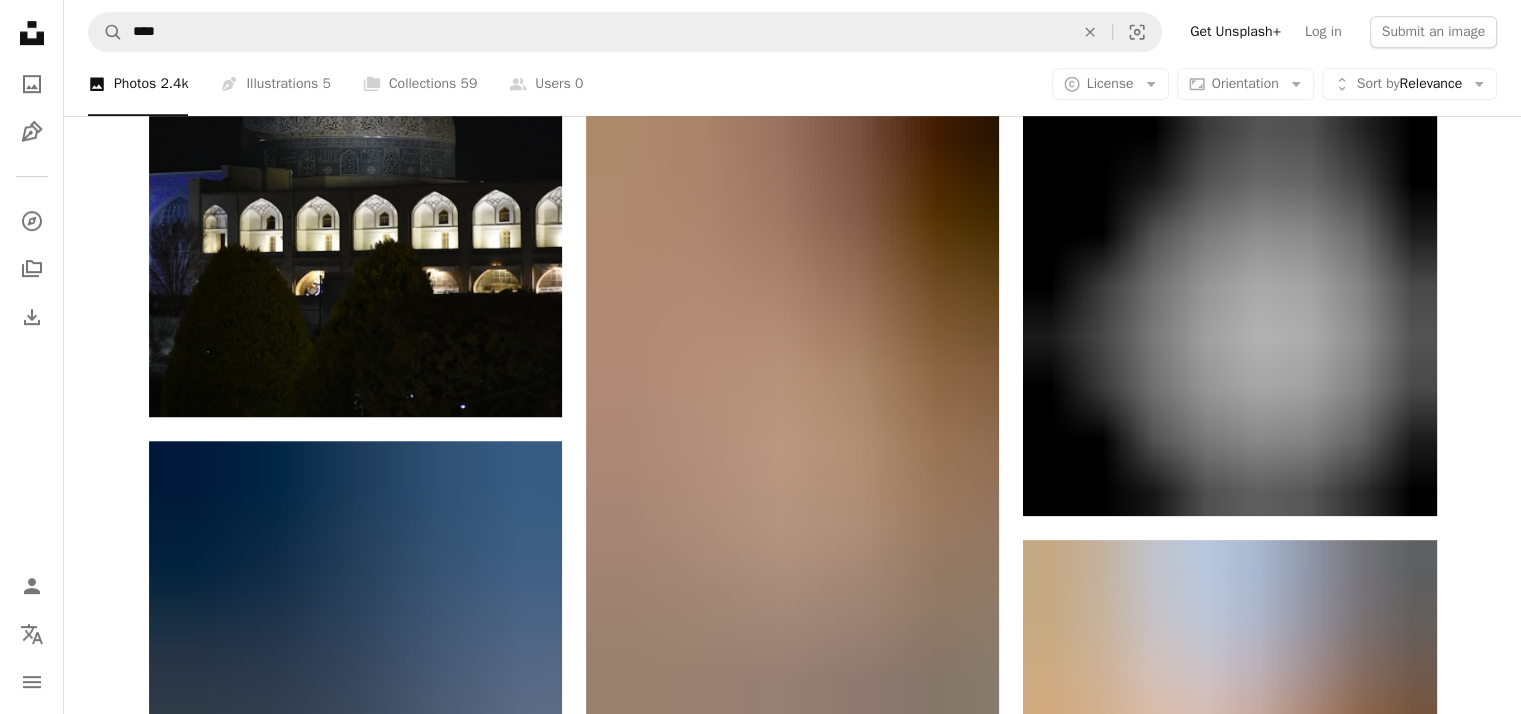 scroll, scrollTop: 1115, scrollLeft: 0, axis: vertical 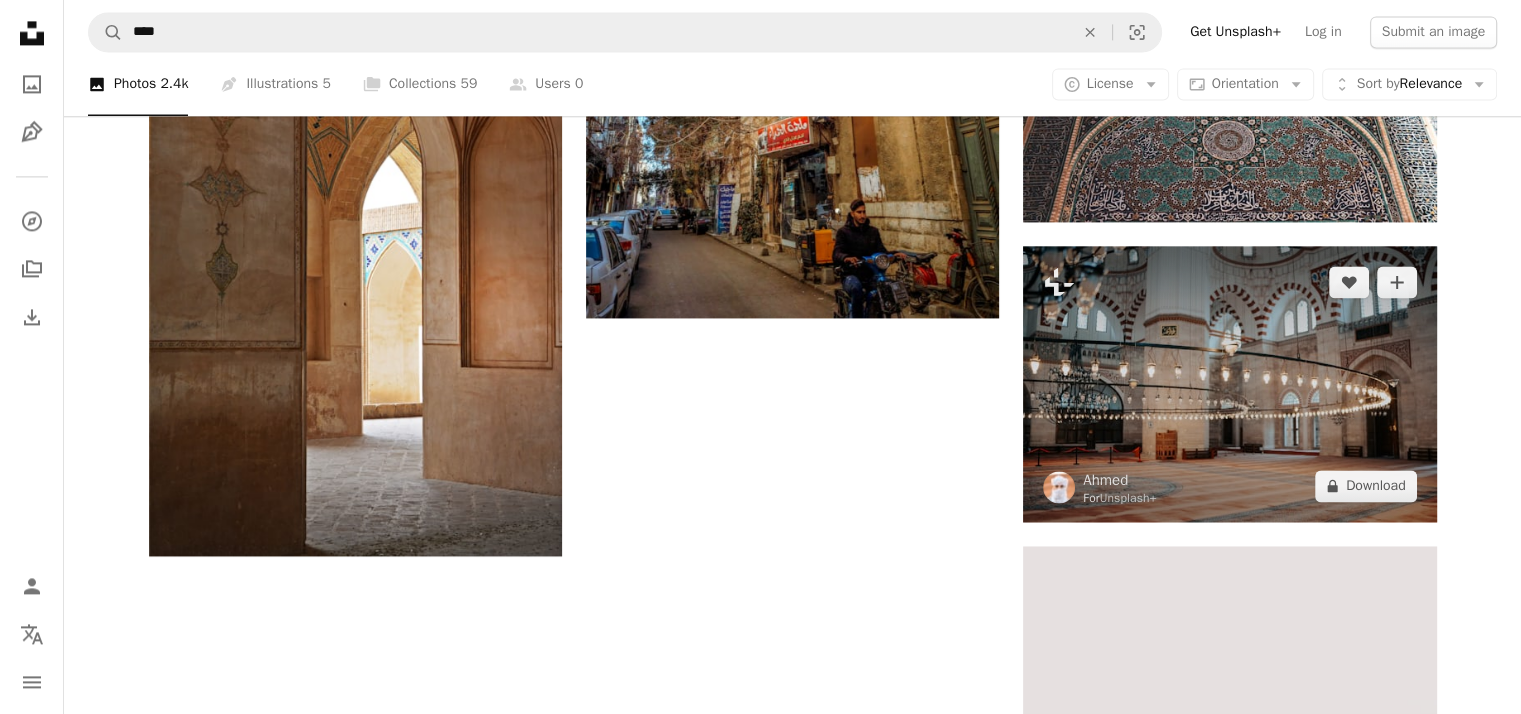 click at bounding box center (1229, 383) 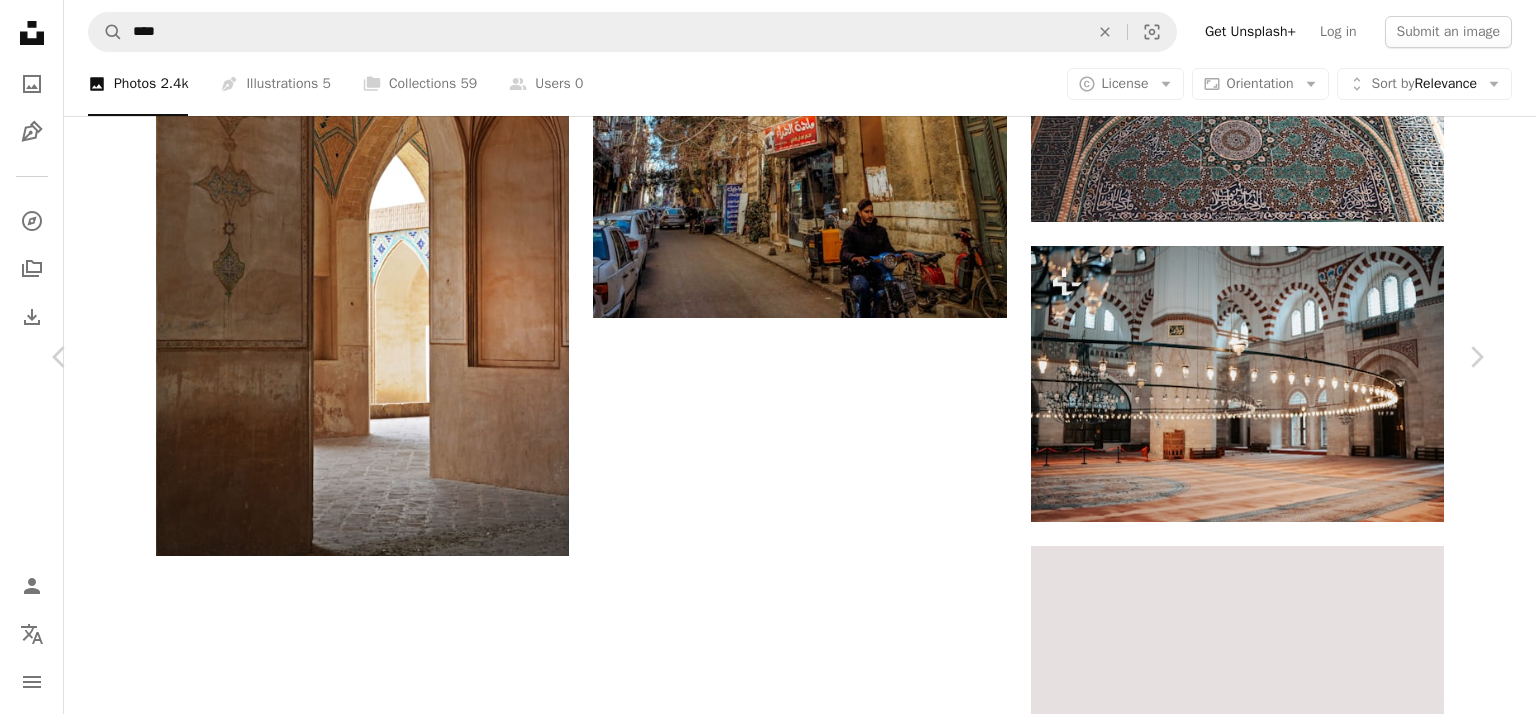 scroll, scrollTop: 2951, scrollLeft: 0, axis: vertical 